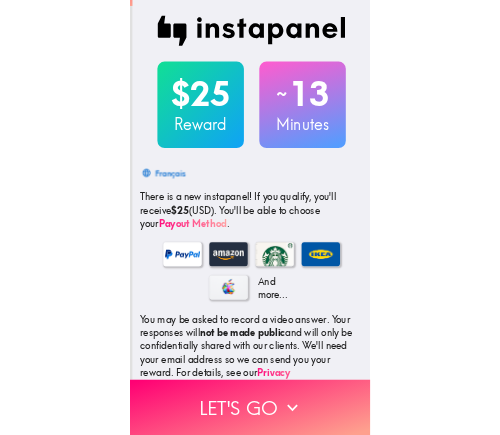 scroll, scrollTop: 0, scrollLeft: 0, axis: both 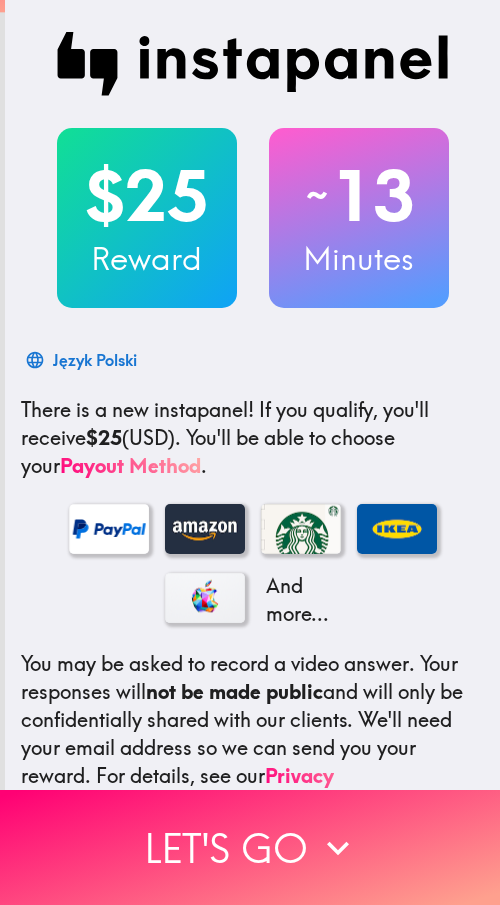 click at bounding box center [253, 64] 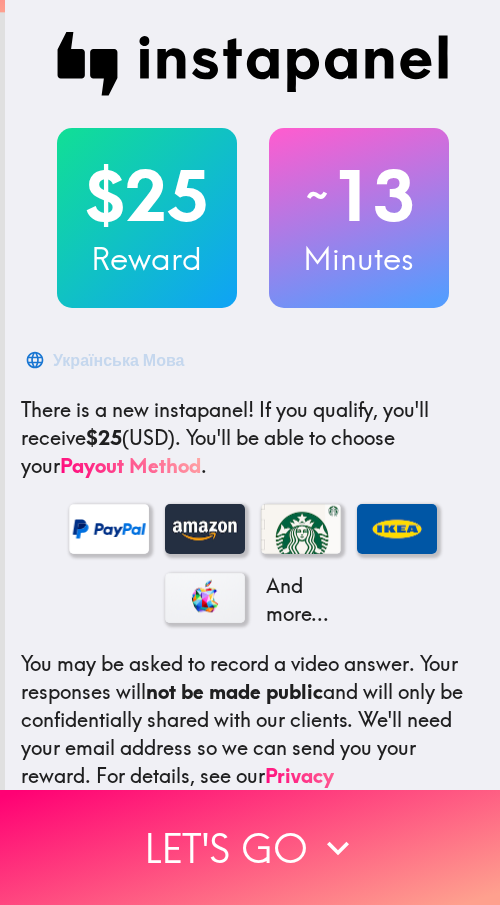 click at bounding box center [253, 64] 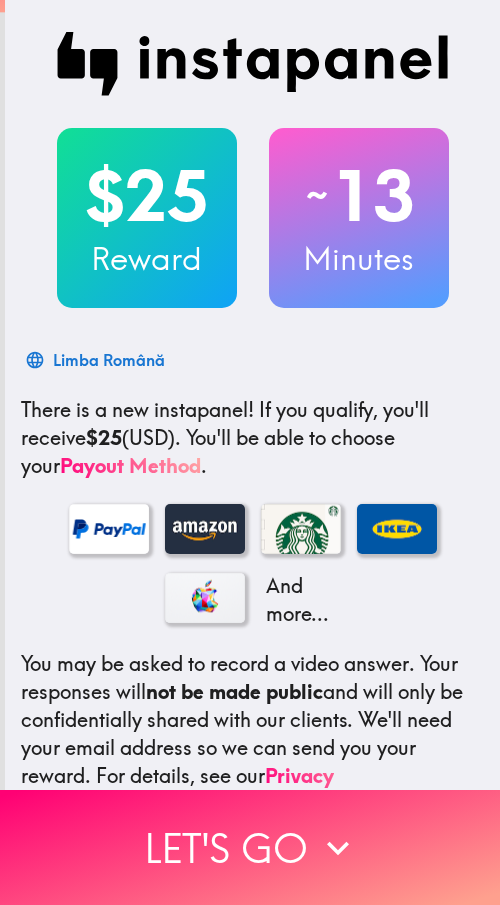 drag, startPoint x: 237, startPoint y: 559, endPoint x: 179, endPoint y: 625, distance: 87.86353 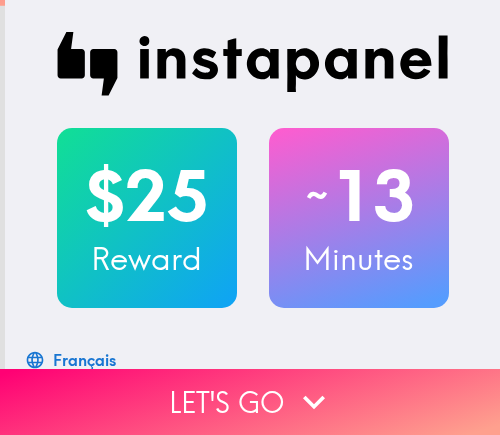 drag, startPoint x: 233, startPoint y: 373, endPoint x: 483, endPoint y: 373, distance: 250 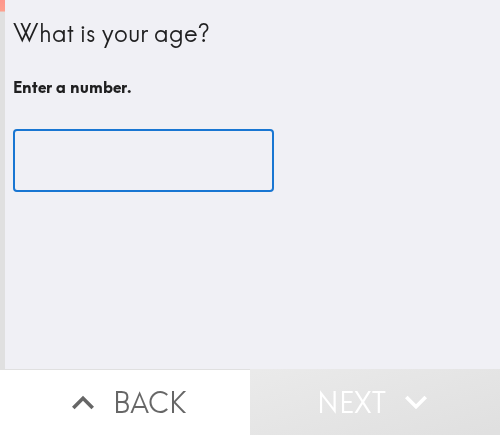 click at bounding box center [143, 161] 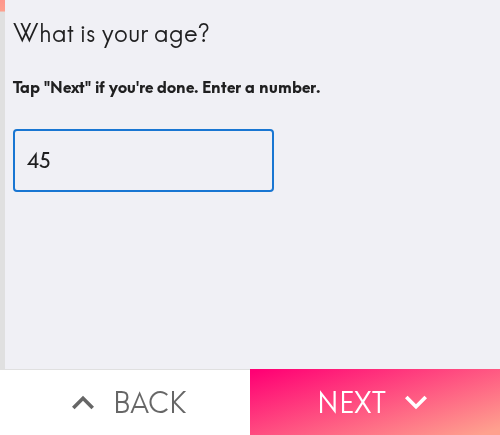 type on "45" 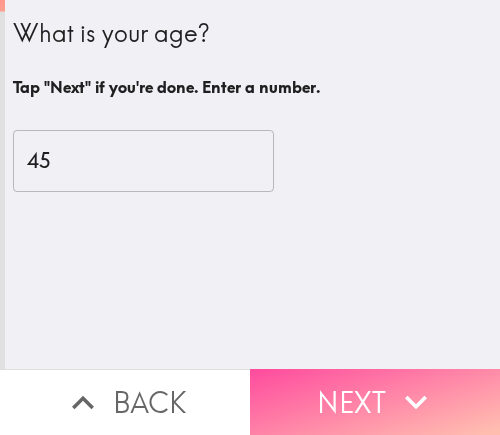 drag, startPoint x: 328, startPoint y: 390, endPoint x: 493, endPoint y: 390, distance: 165 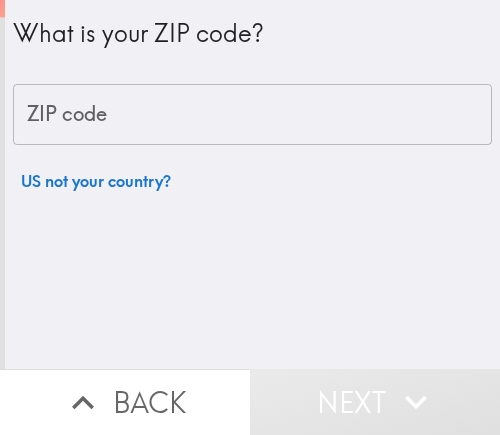 drag, startPoint x: 199, startPoint y: 115, endPoint x: 280, endPoint y: 110, distance: 81.154175 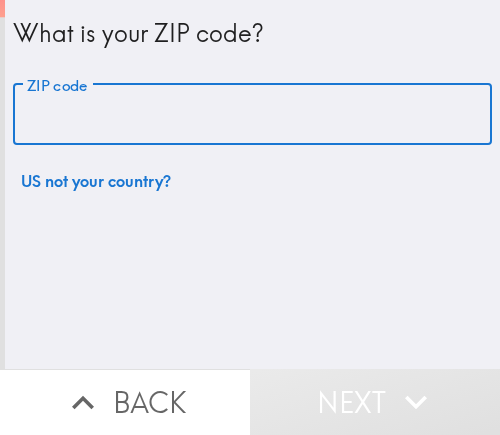 paste on "97501" 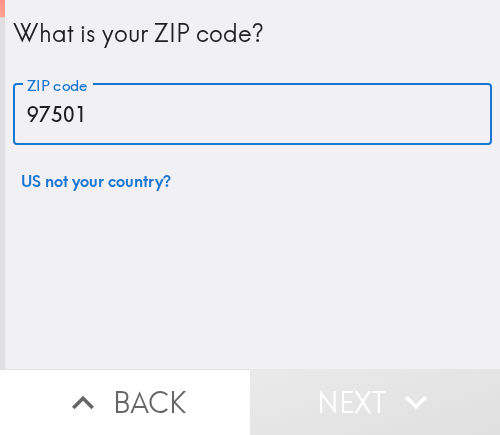 type on "97501" 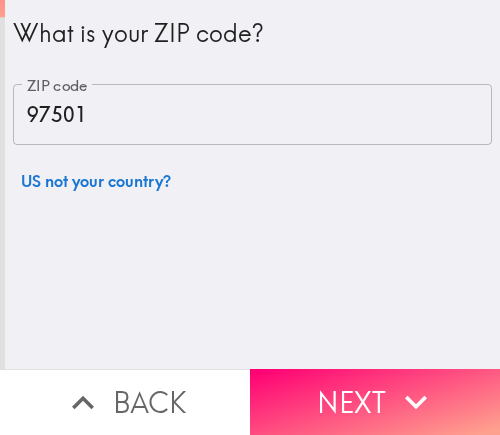 drag, startPoint x: 288, startPoint y: 376, endPoint x: 334, endPoint y: 373, distance: 46.09772 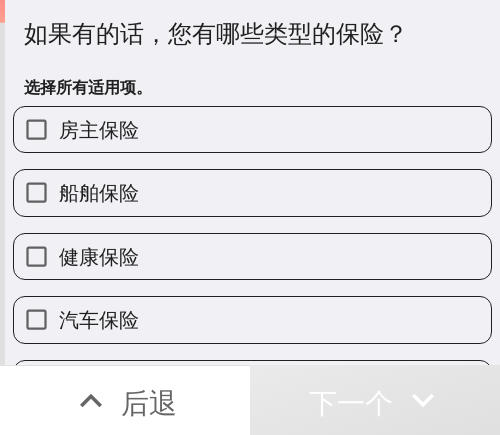 click on "健康保险" at bounding box center [252, 256] 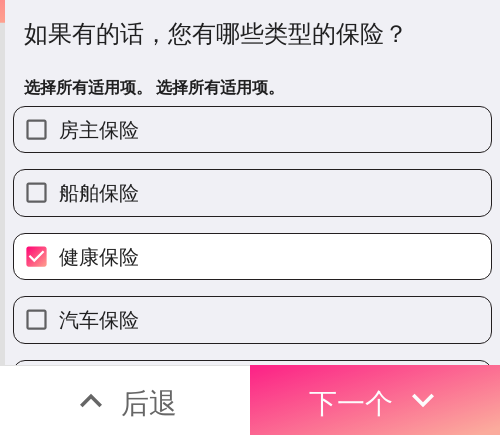 click on "下一个" at bounding box center (351, 402) 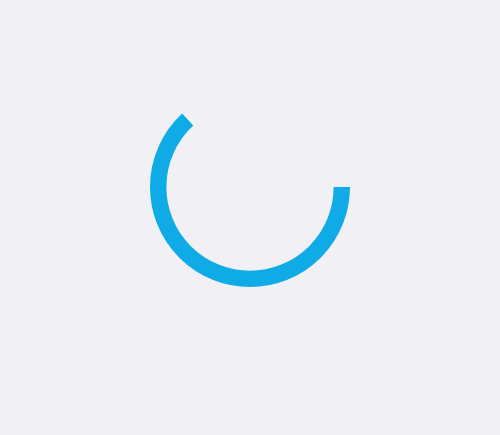 scroll, scrollTop: 0, scrollLeft: 0, axis: both 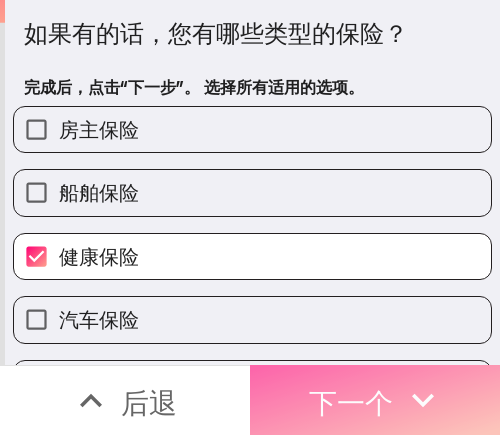 drag, startPoint x: 296, startPoint y: 366, endPoint x: 387, endPoint y: 360, distance: 91.197586 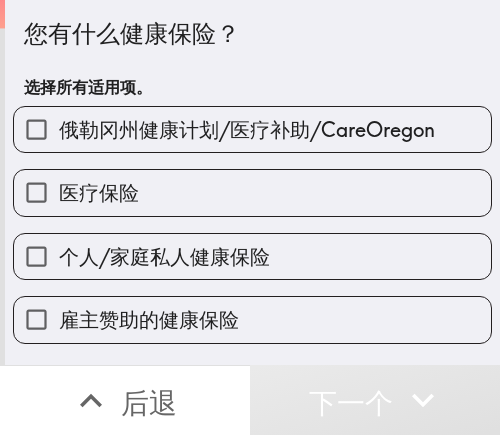 drag, startPoint x: 115, startPoint y: 129, endPoint x: 267, endPoint y: 133, distance: 152.05263 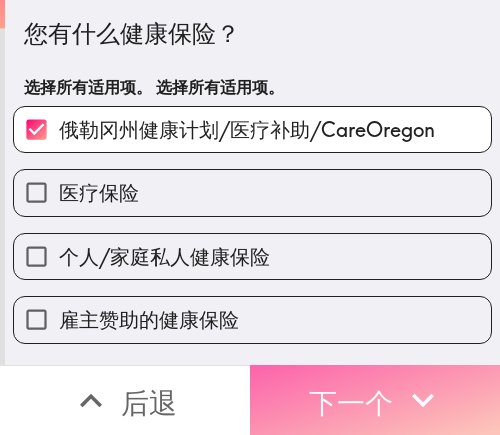 click on "下一个" at bounding box center [351, 402] 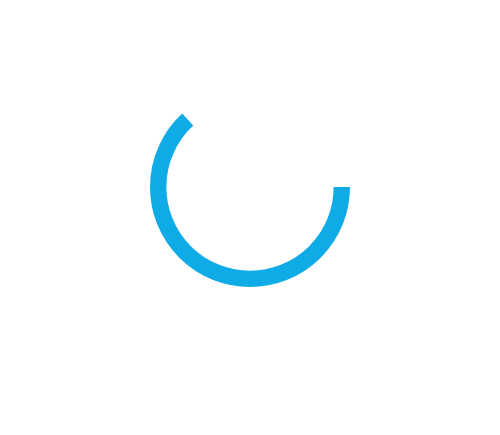 scroll, scrollTop: 0, scrollLeft: 0, axis: both 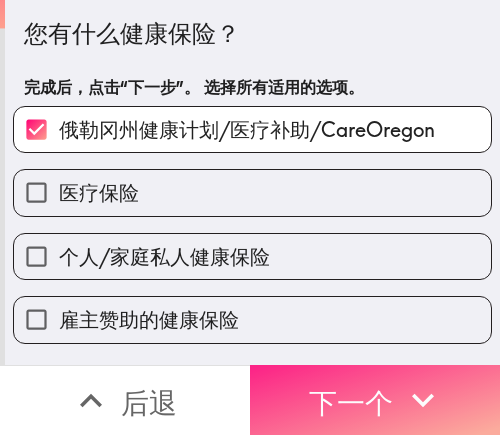 click on "下一个" at bounding box center (351, 402) 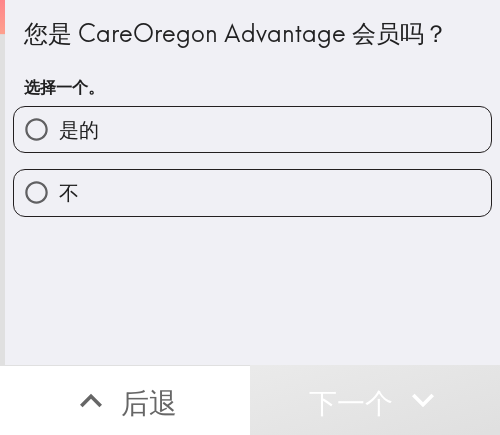 click on "是的" at bounding box center (252, 129) 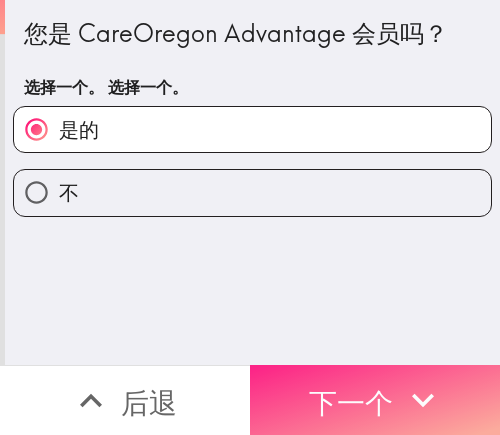 click on "下一个" at bounding box center (351, 402) 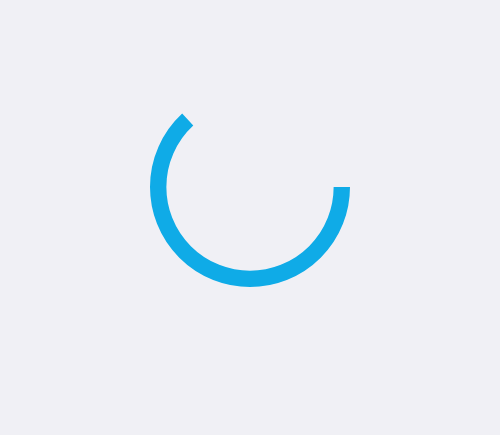 scroll, scrollTop: 0, scrollLeft: 0, axis: both 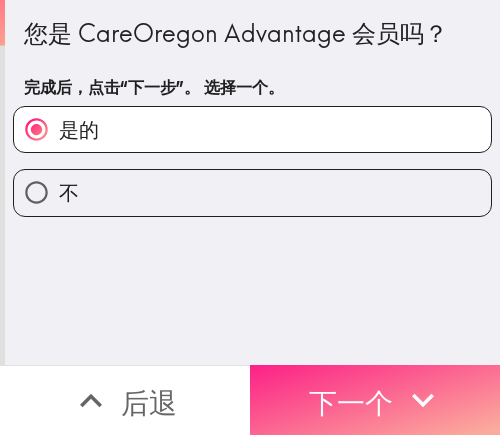 click on "下一个" at bounding box center [375, 400] 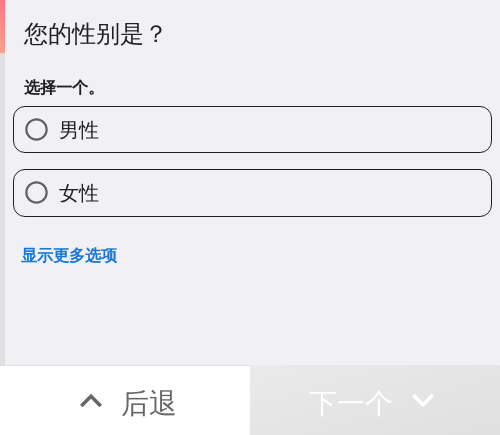 click on "女性" at bounding box center (252, 192) 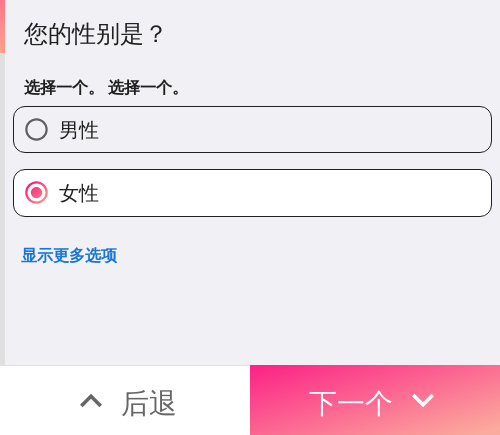 drag, startPoint x: 359, startPoint y: 373, endPoint x: 397, endPoint y: 373, distance: 38 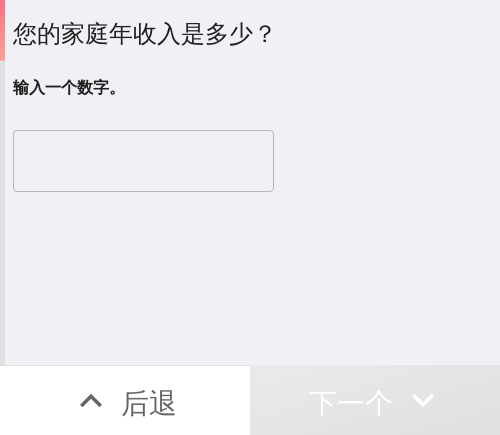 click at bounding box center (143, 161) 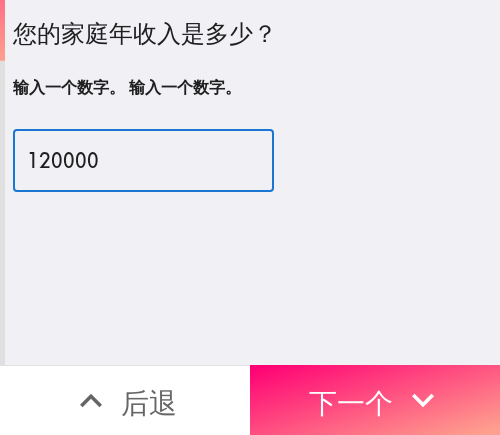 drag, startPoint x: 107, startPoint y: 165, endPoint x: -48, endPoint y: 165, distance: 155 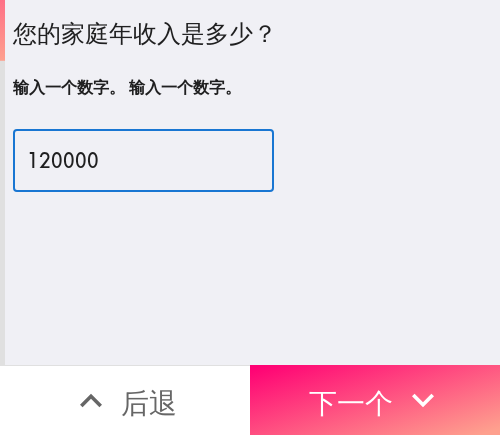 type on "[NUMBER]" 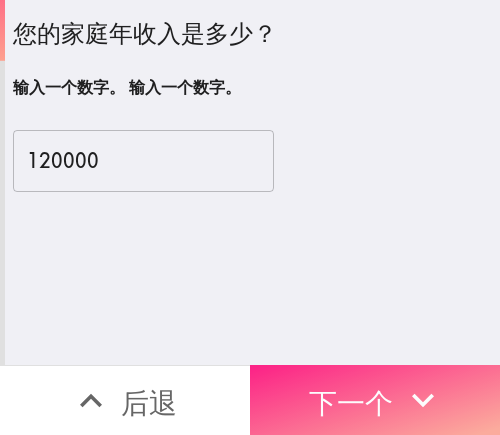 drag, startPoint x: 336, startPoint y: 383, endPoint x: 359, endPoint y: 384, distance: 23.021729 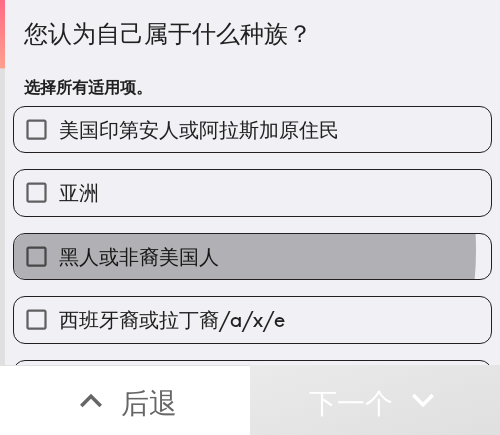click on "黑人或非裔美国人" at bounding box center (139, 256) 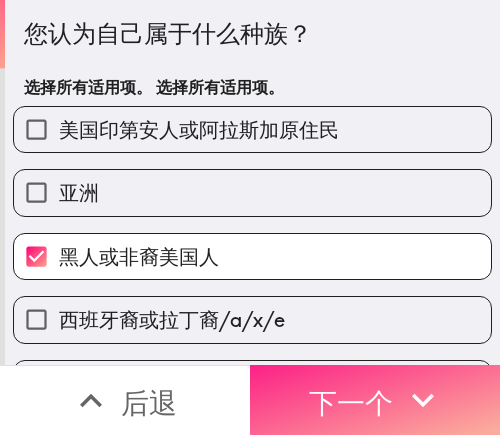 click on "下一个" at bounding box center [351, 402] 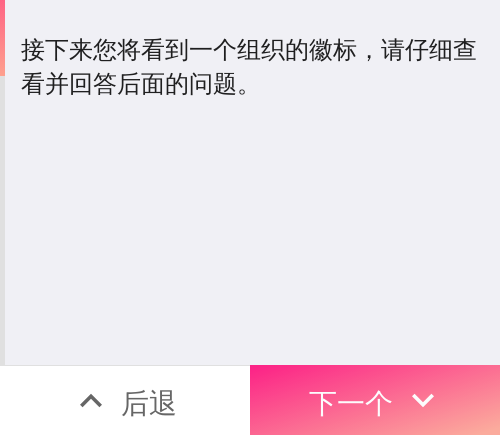 drag, startPoint x: 347, startPoint y: 389, endPoint x: 458, endPoint y: 373, distance: 112.147224 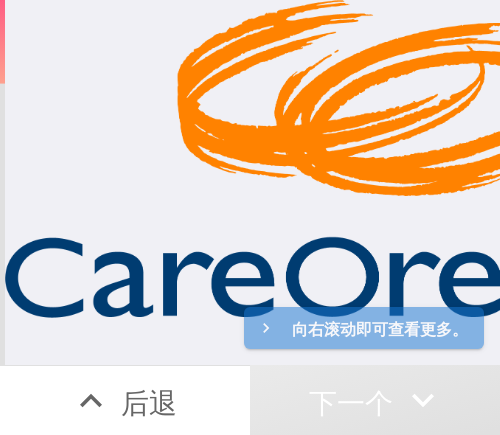 scroll, scrollTop: 0, scrollLeft: 277, axis: horizontal 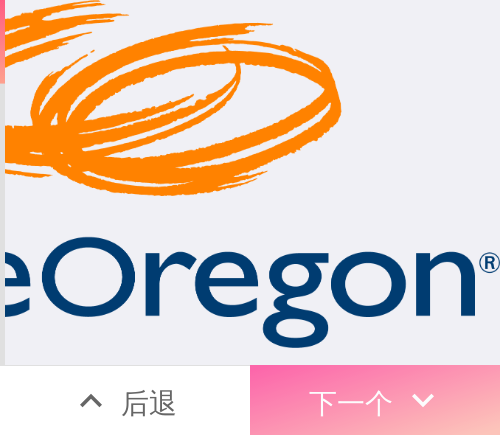 drag, startPoint x: 314, startPoint y: 378, endPoint x: 394, endPoint y: 380, distance: 80.024994 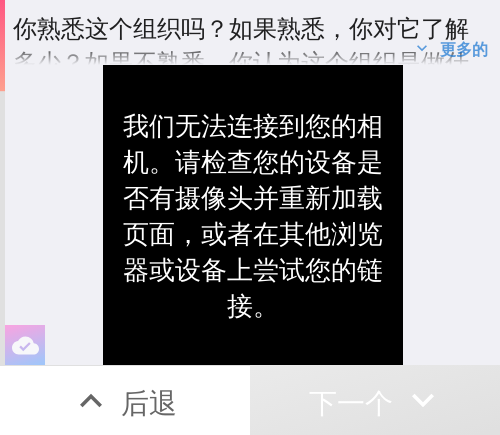scroll, scrollTop: 22, scrollLeft: 0, axis: vertical 